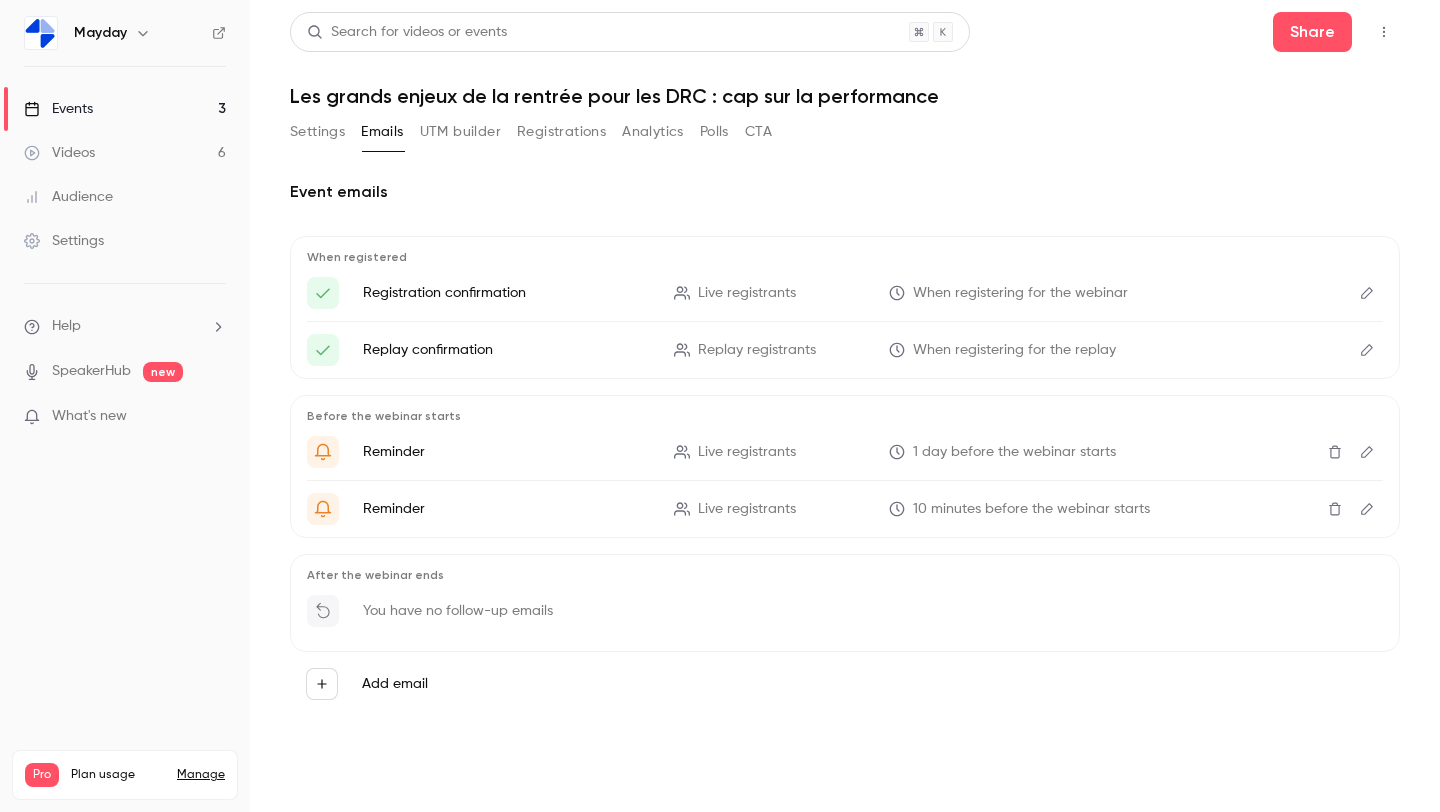 scroll, scrollTop: 0, scrollLeft: 0, axis: both 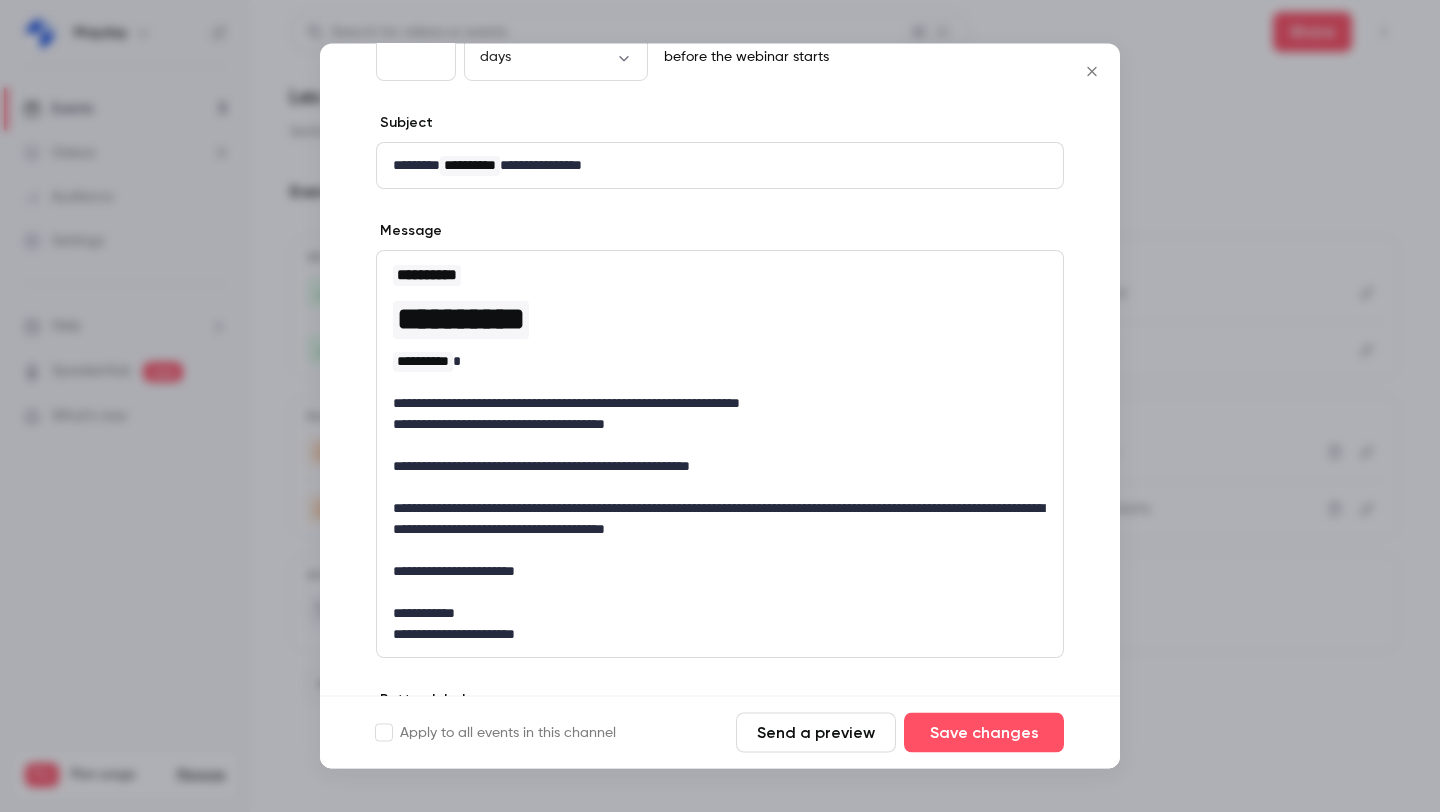 click at bounding box center (720, 406) 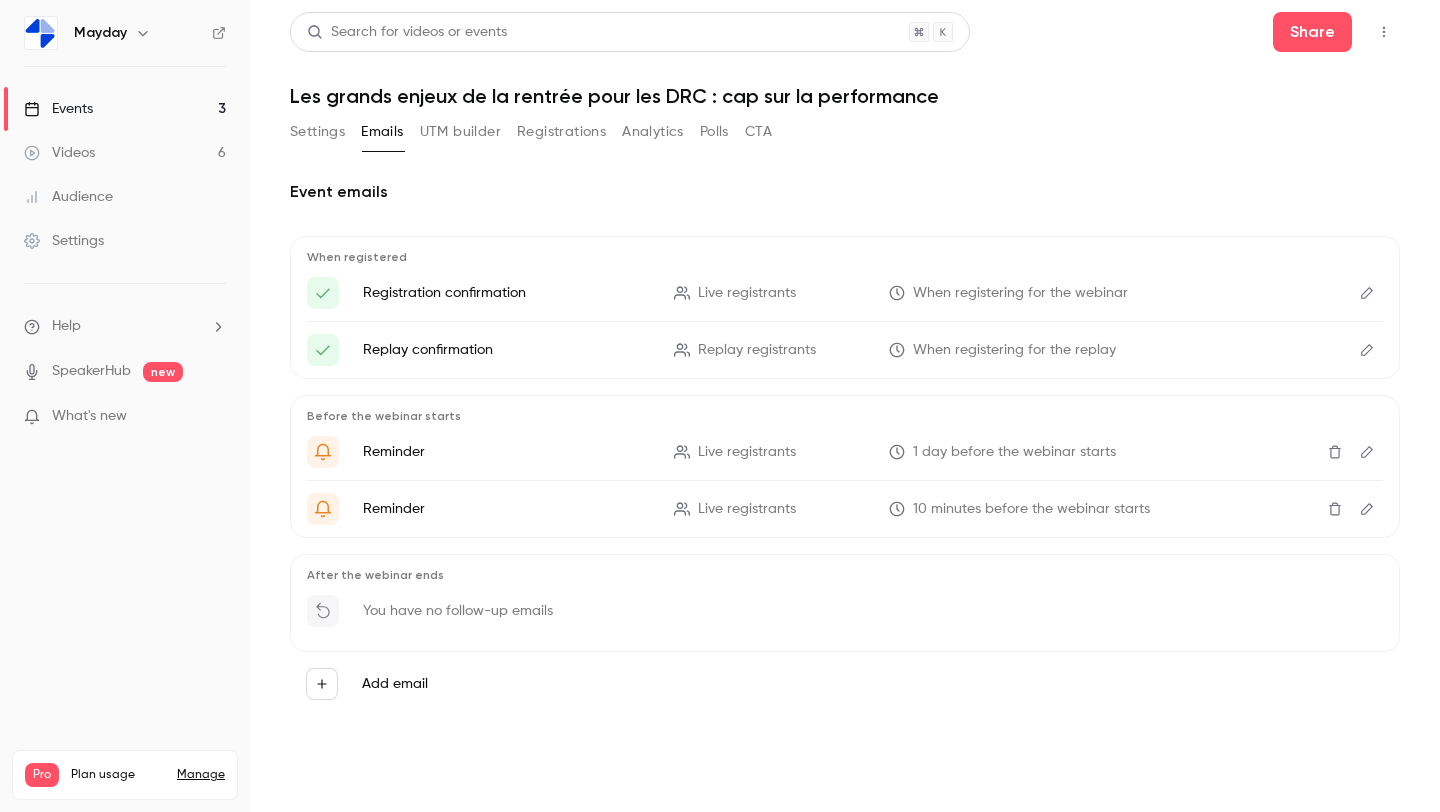 click 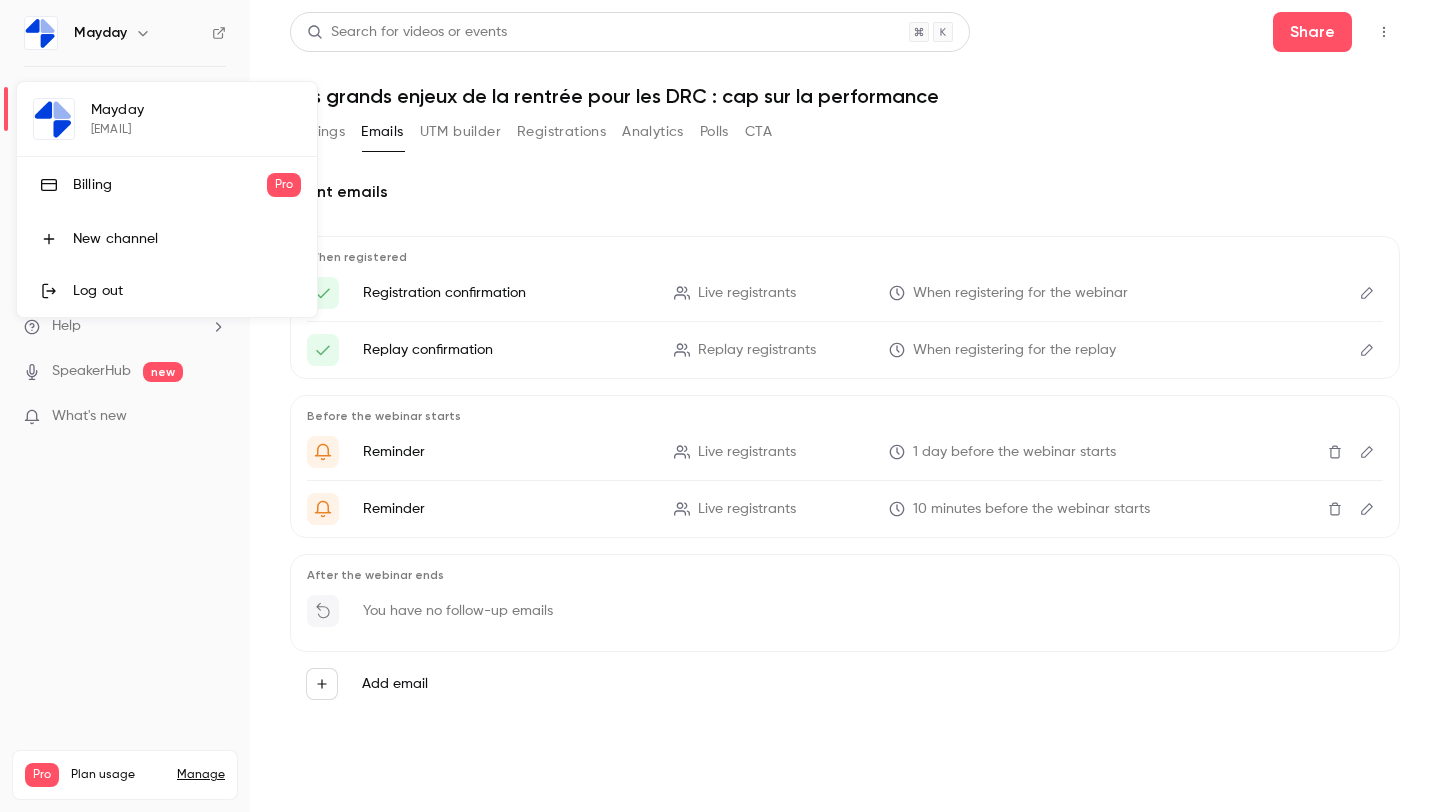 click at bounding box center (720, 406) 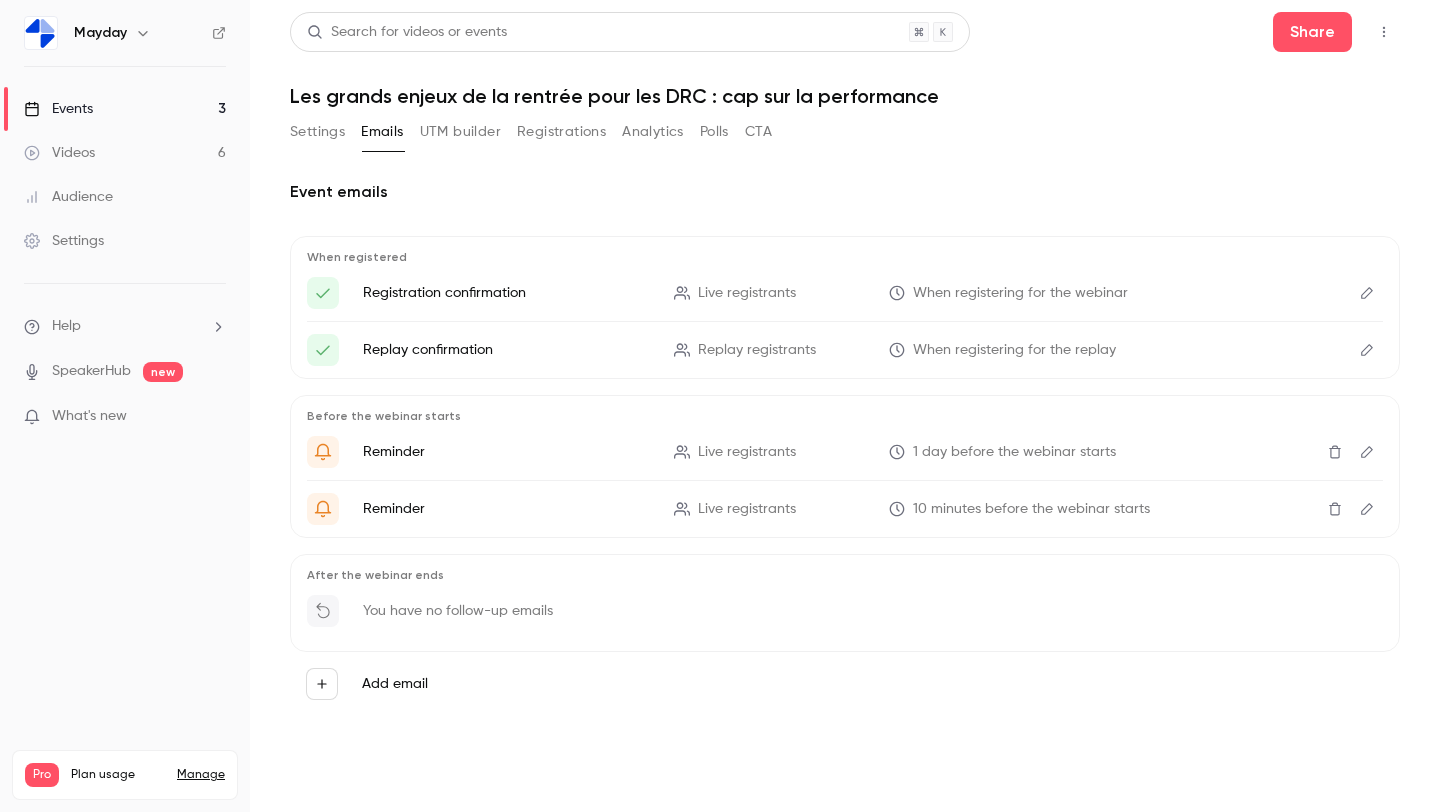 click 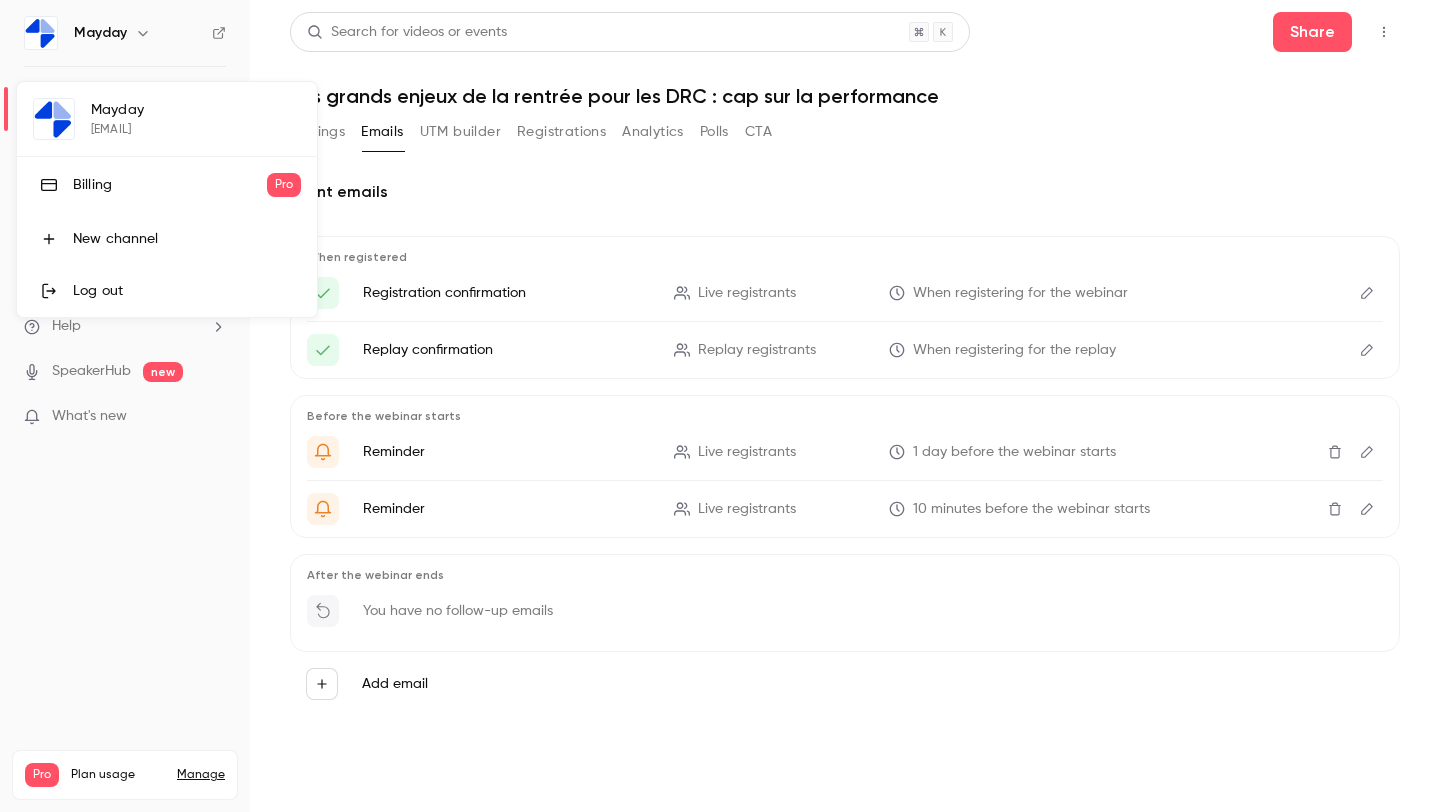 click on "Log out" at bounding box center (187, 291) 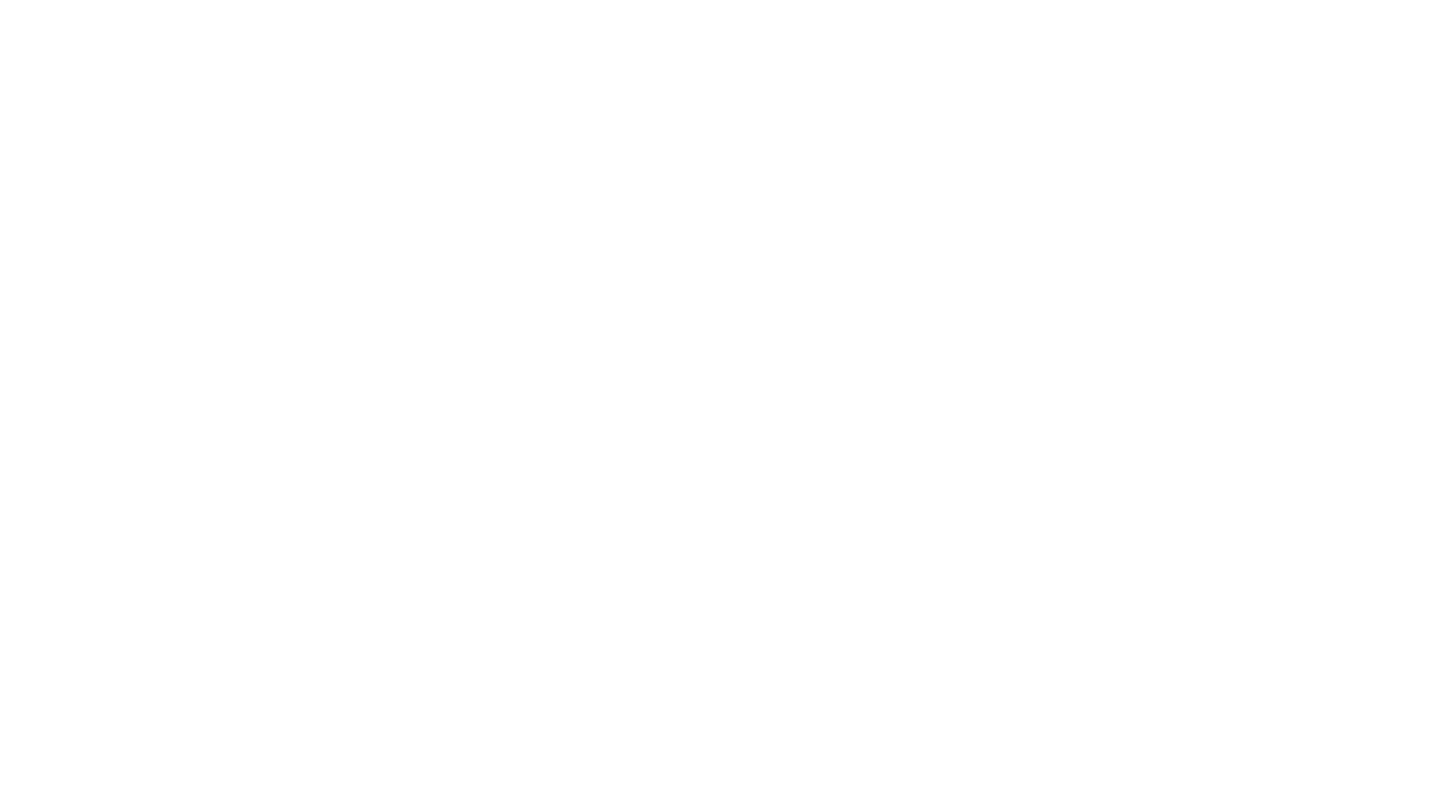scroll, scrollTop: 0, scrollLeft: 0, axis: both 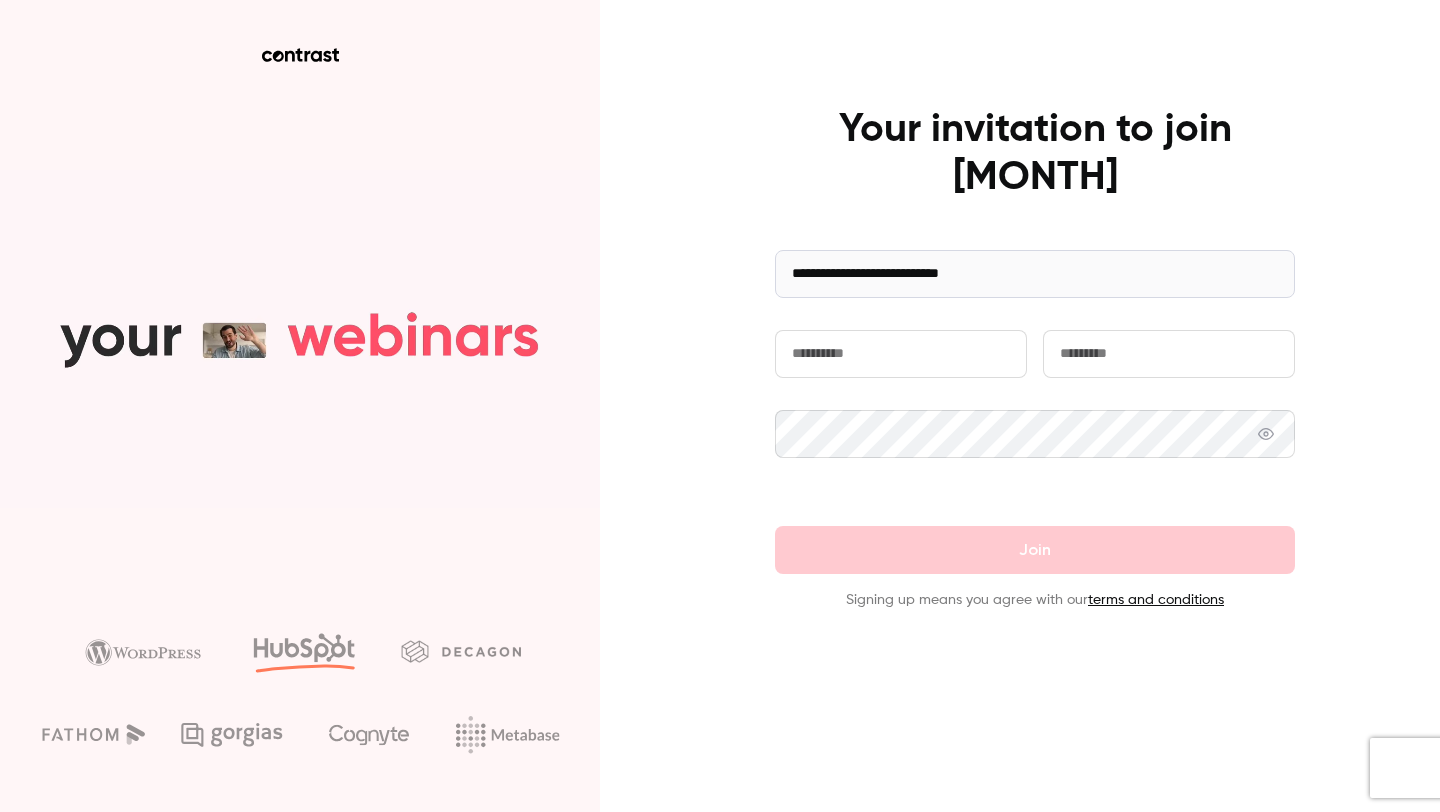 click at bounding box center (901, 354) 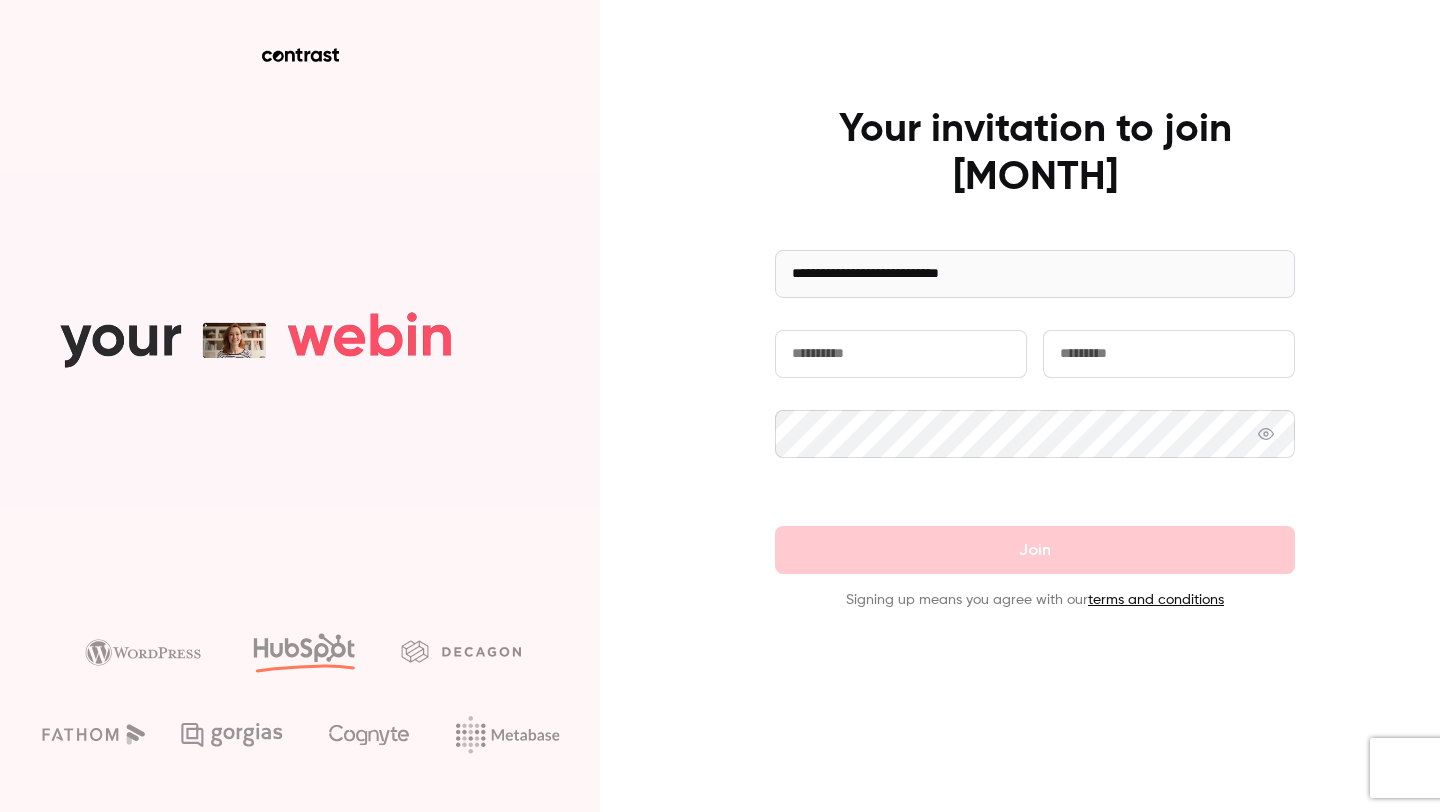 type on "******" 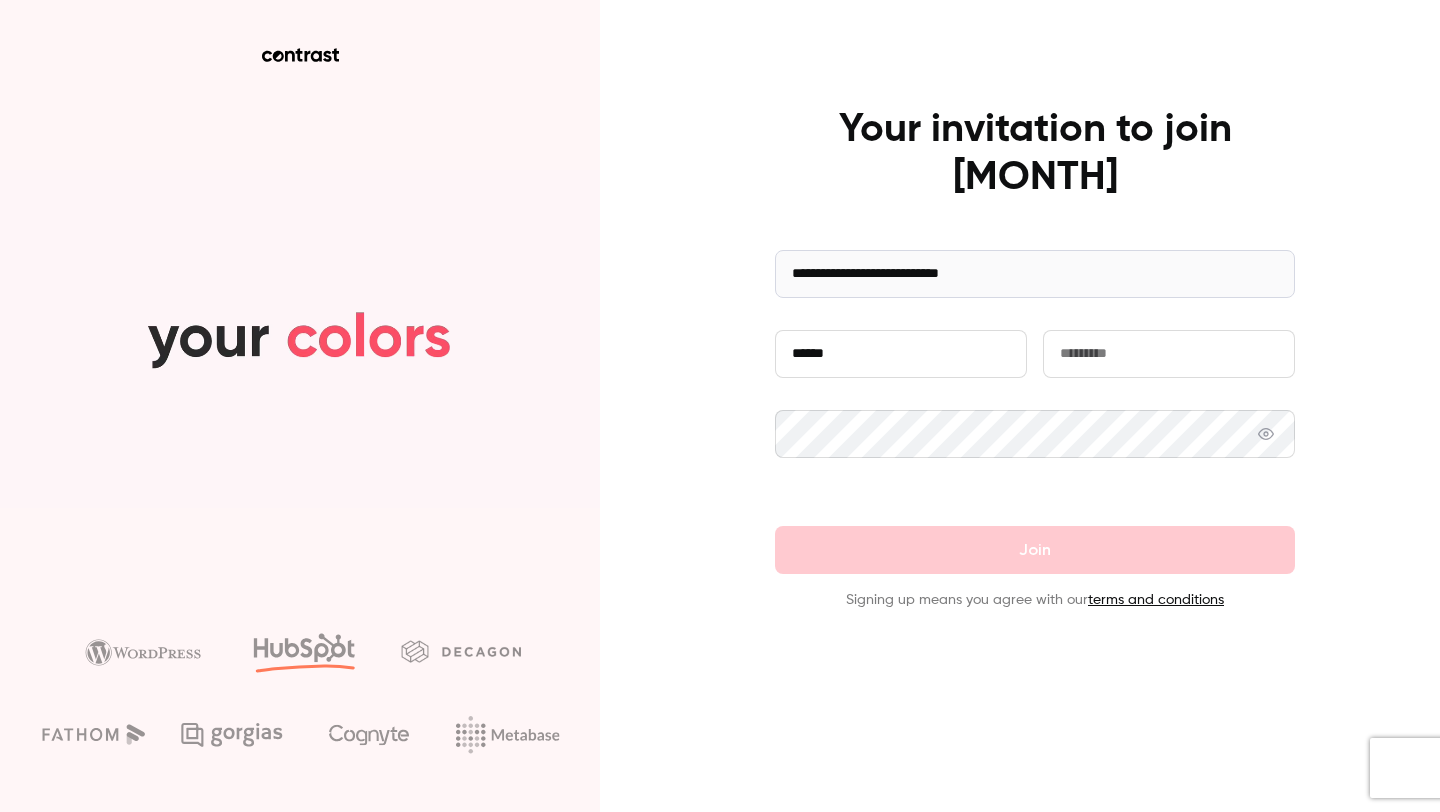 click at bounding box center (1169, 354) 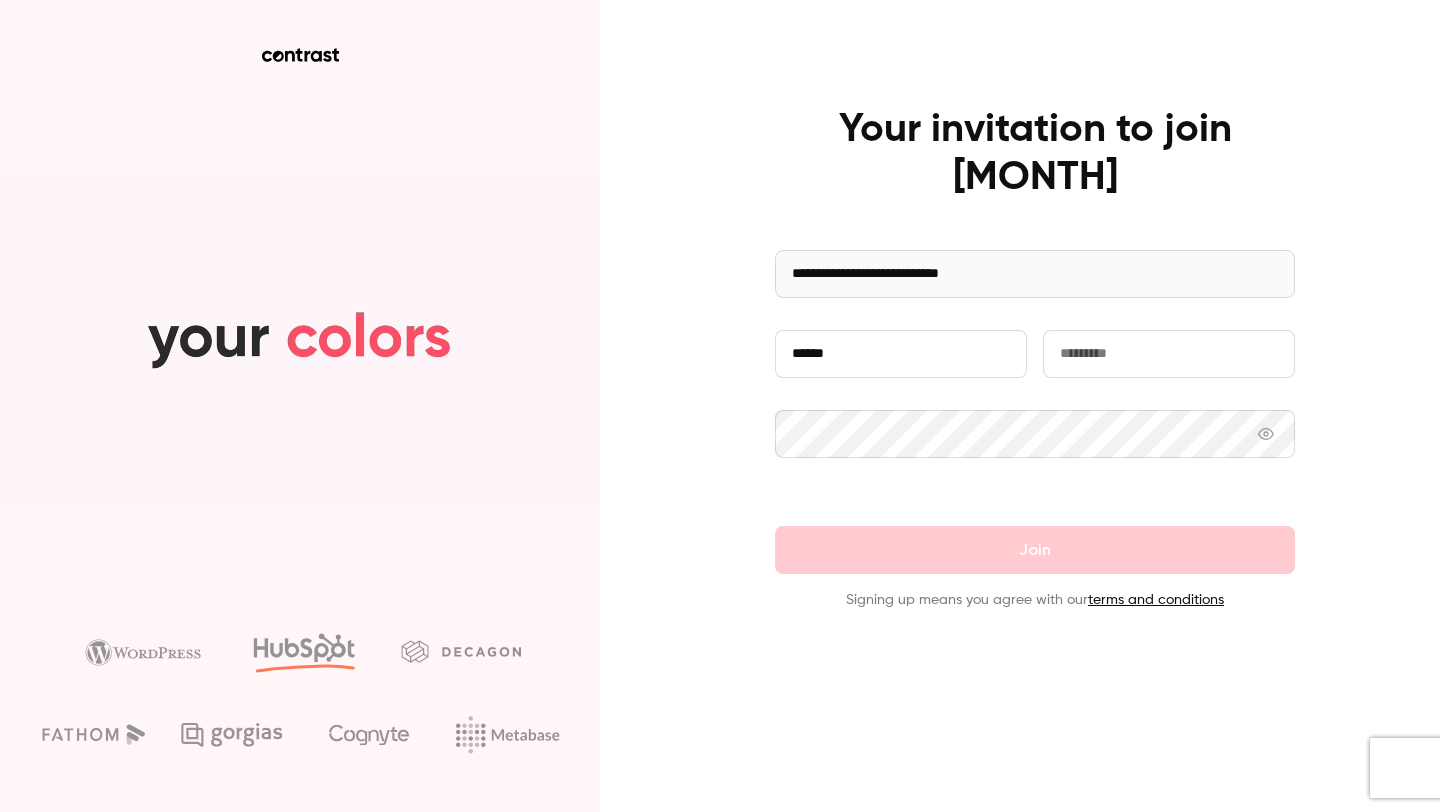 type on "*" 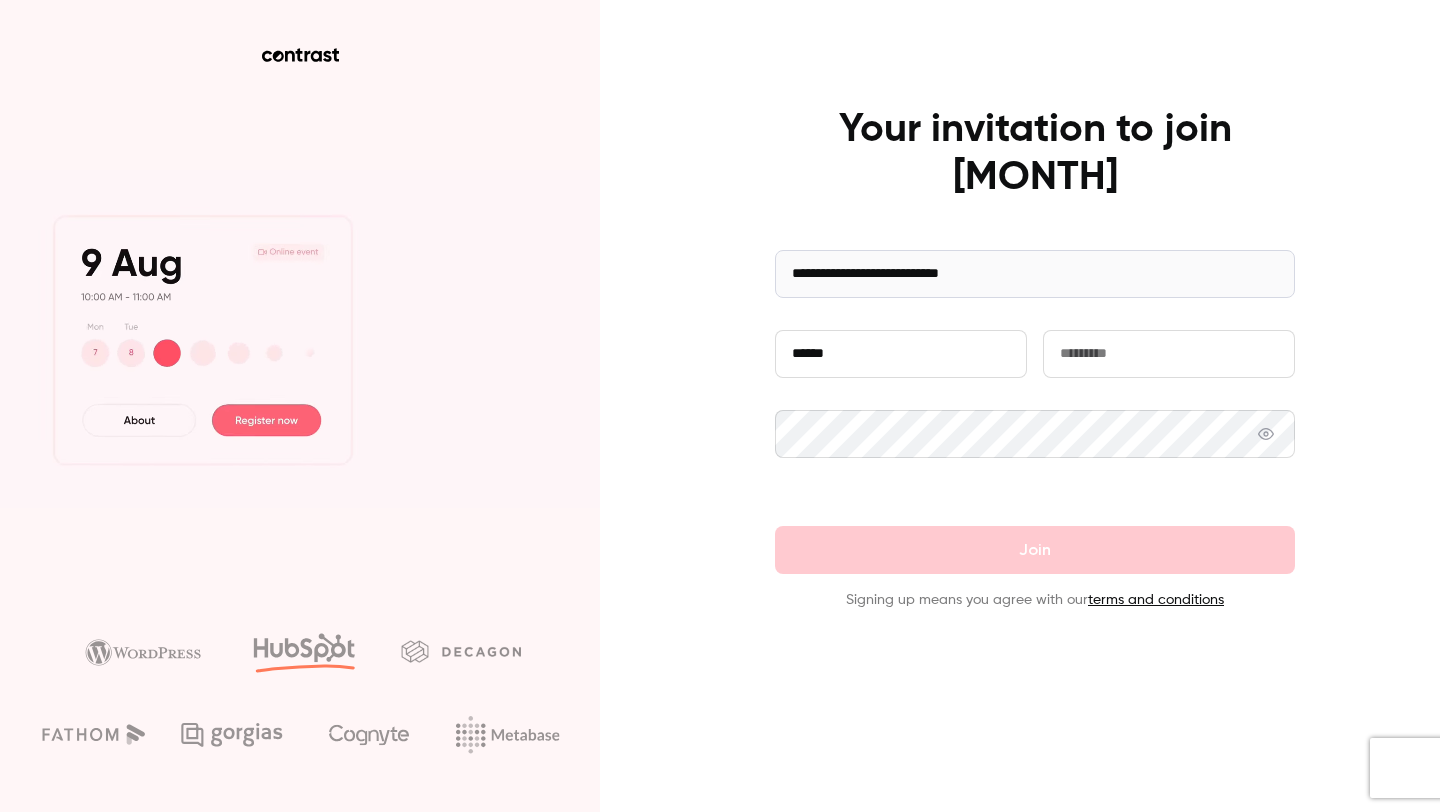 click at bounding box center [1169, 354] 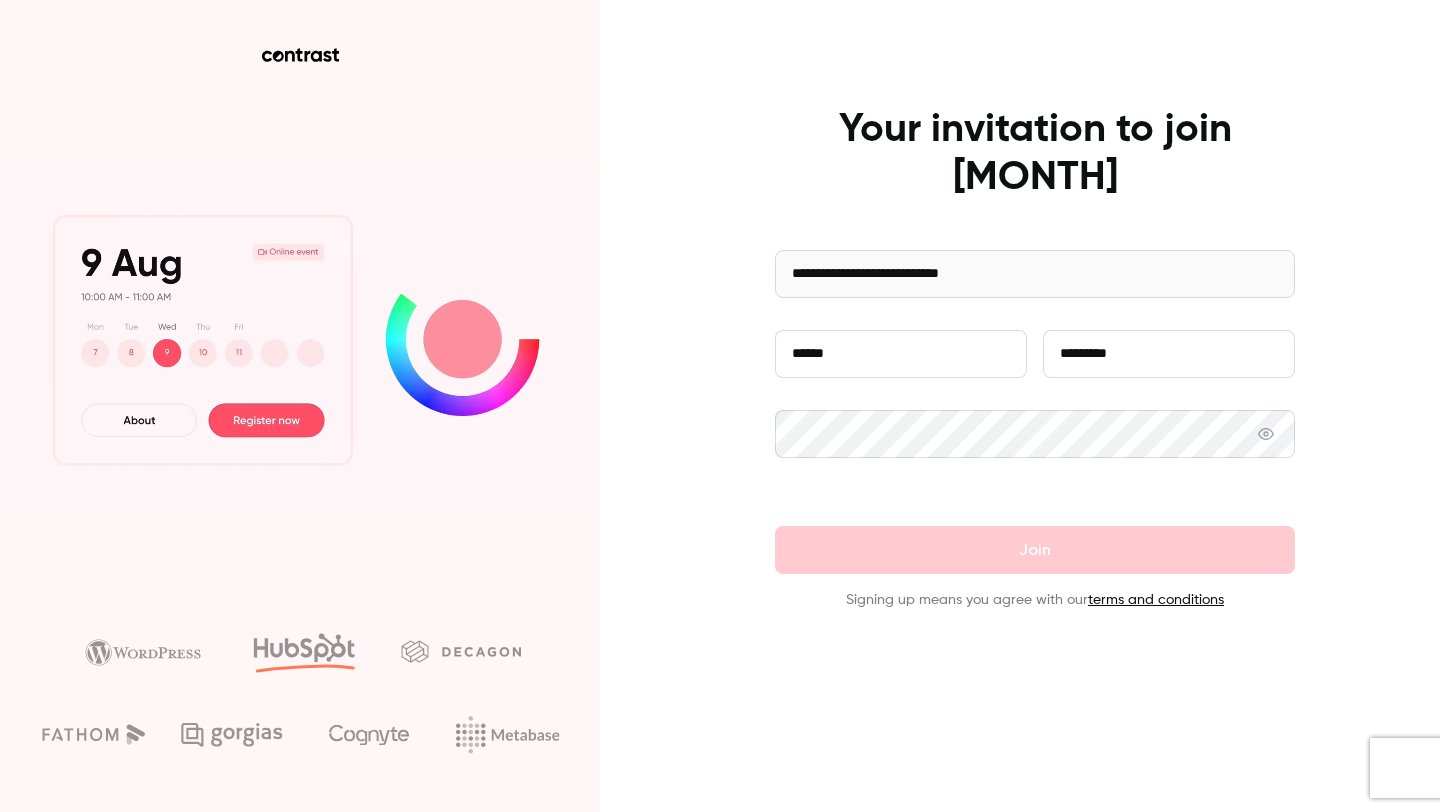 type on "*********" 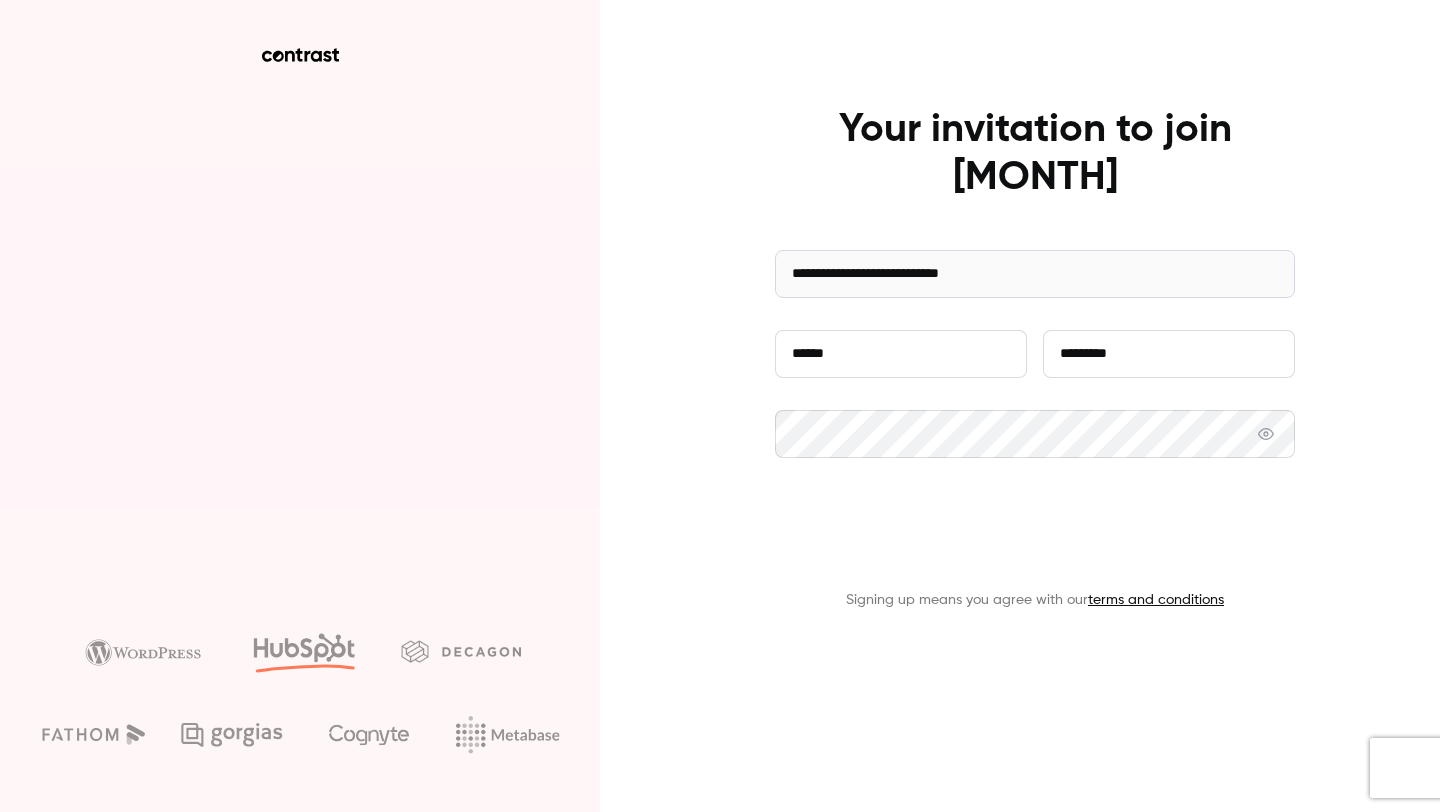 click on "Join" at bounding box center (1035, 550) 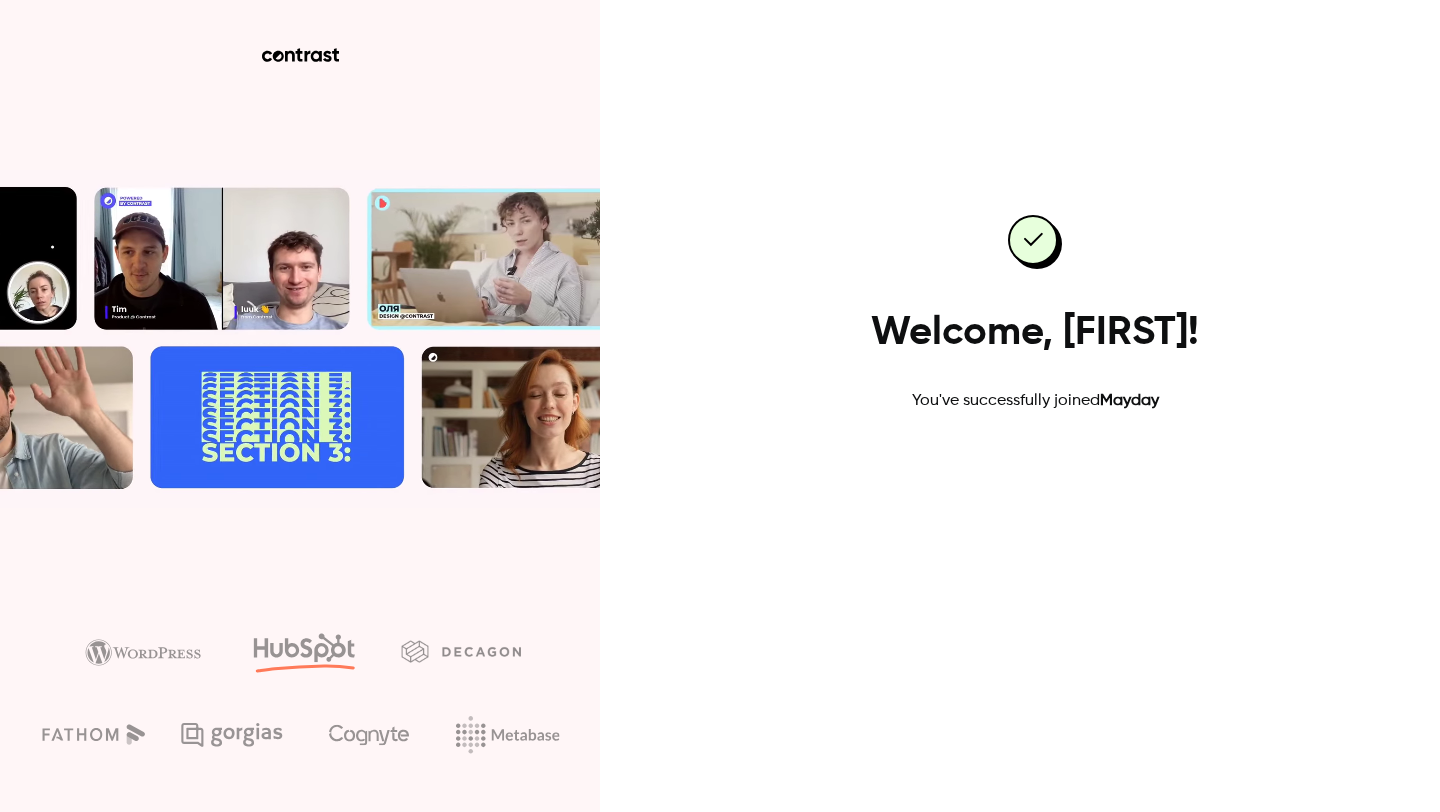 click on "Go to dashboard" at bounding box center (1035, 477) 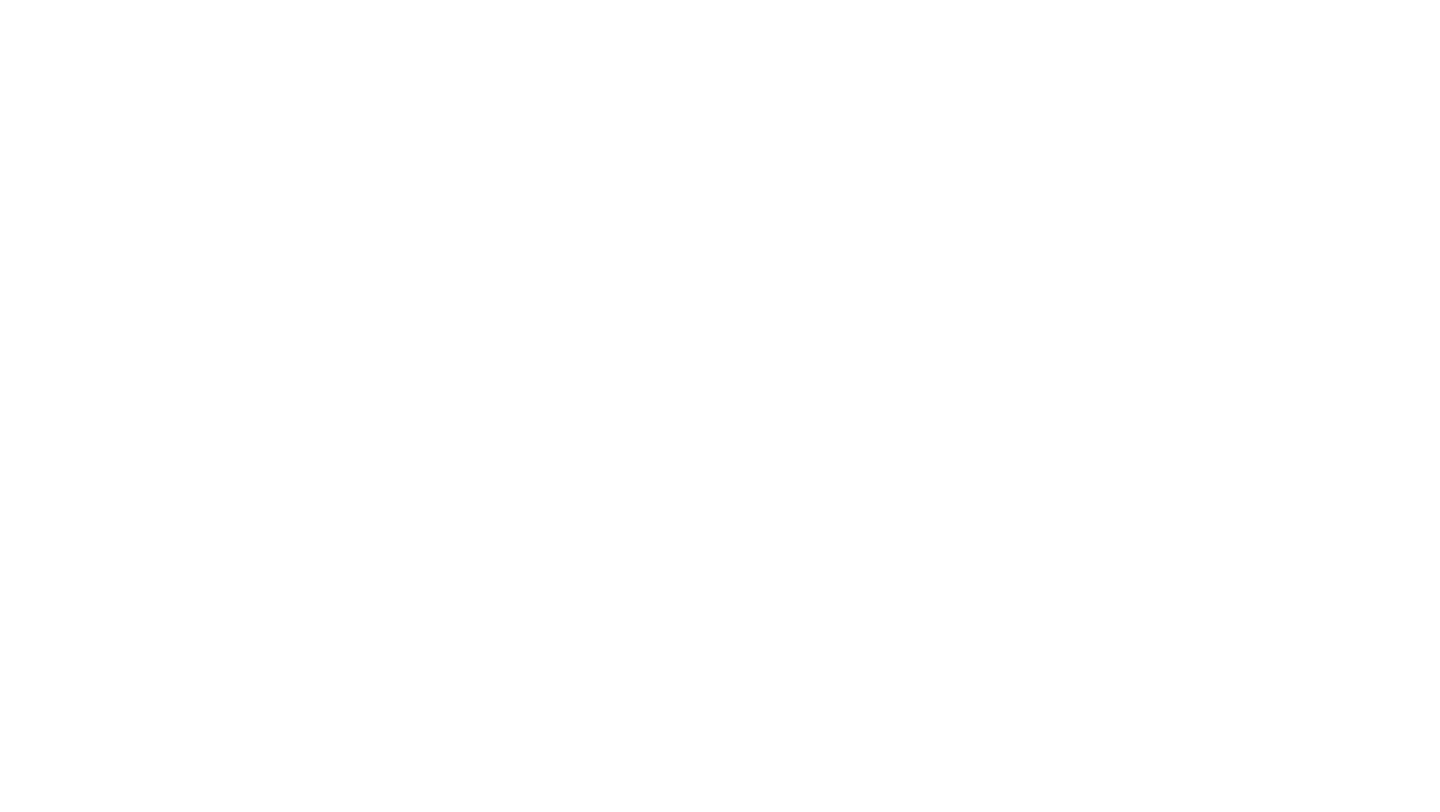scroll, scrollTop: 0, scrollLeft: 0, axis: both 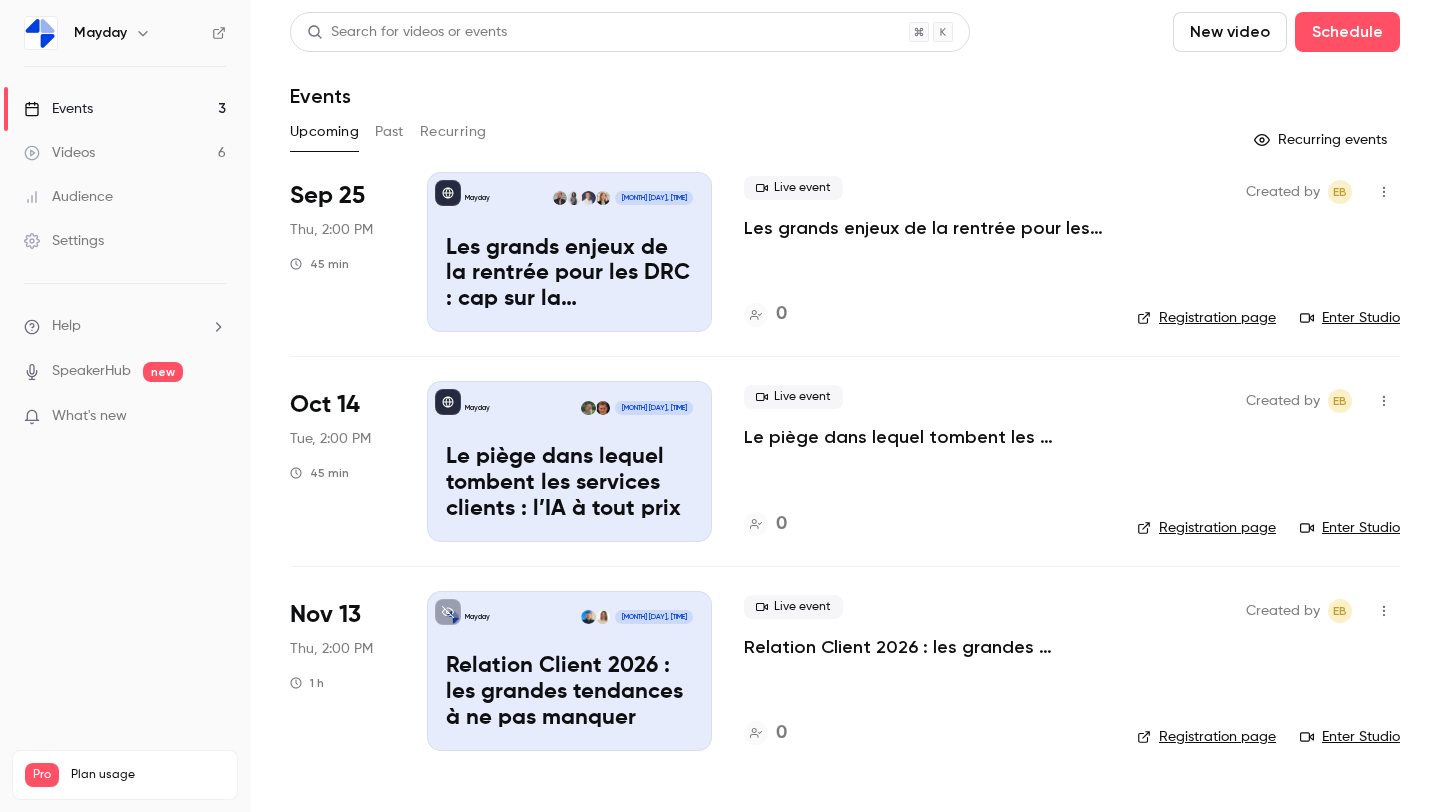 click on "Settings" at bounding box center (64, 241) 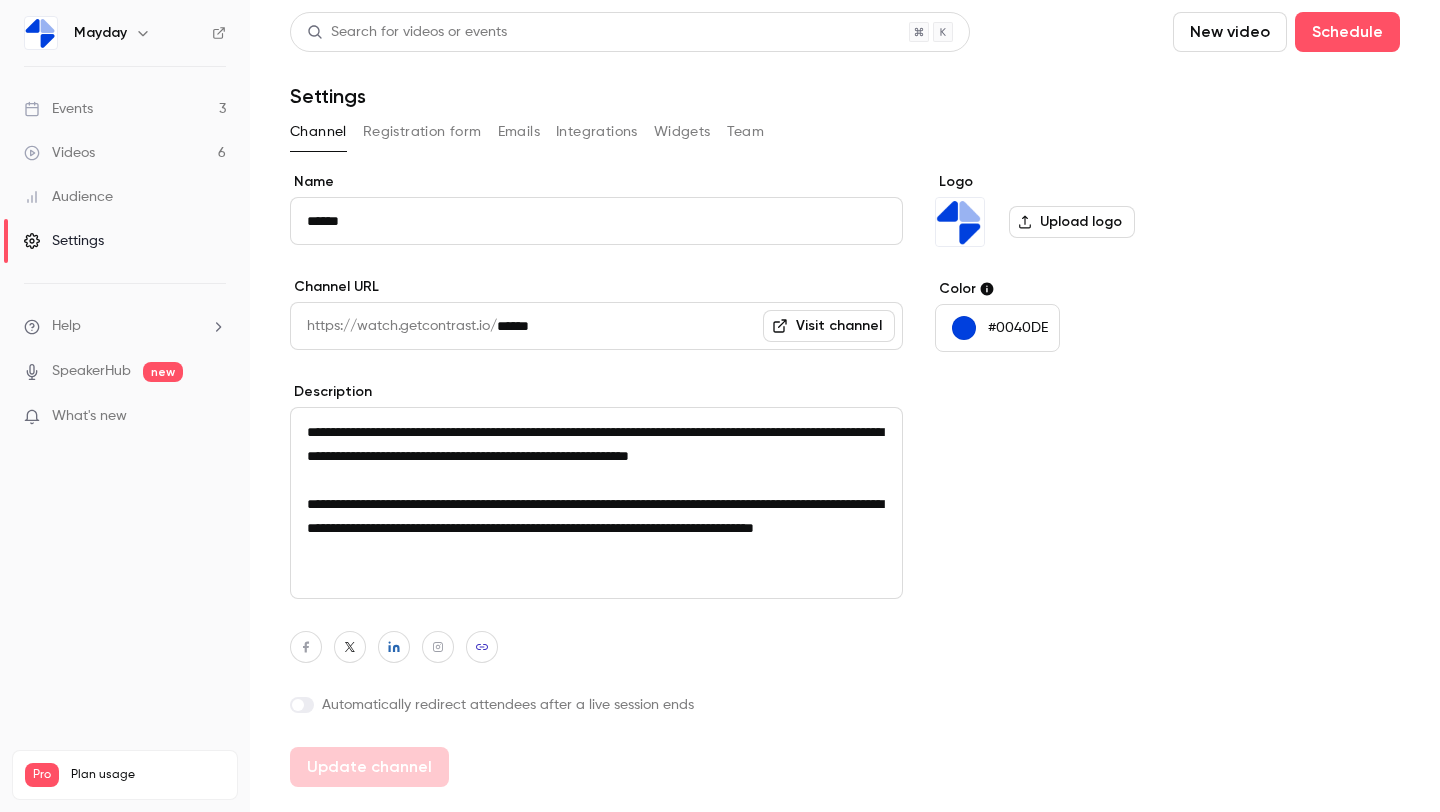 click on "Events 3" at bounding box center (125, 109) 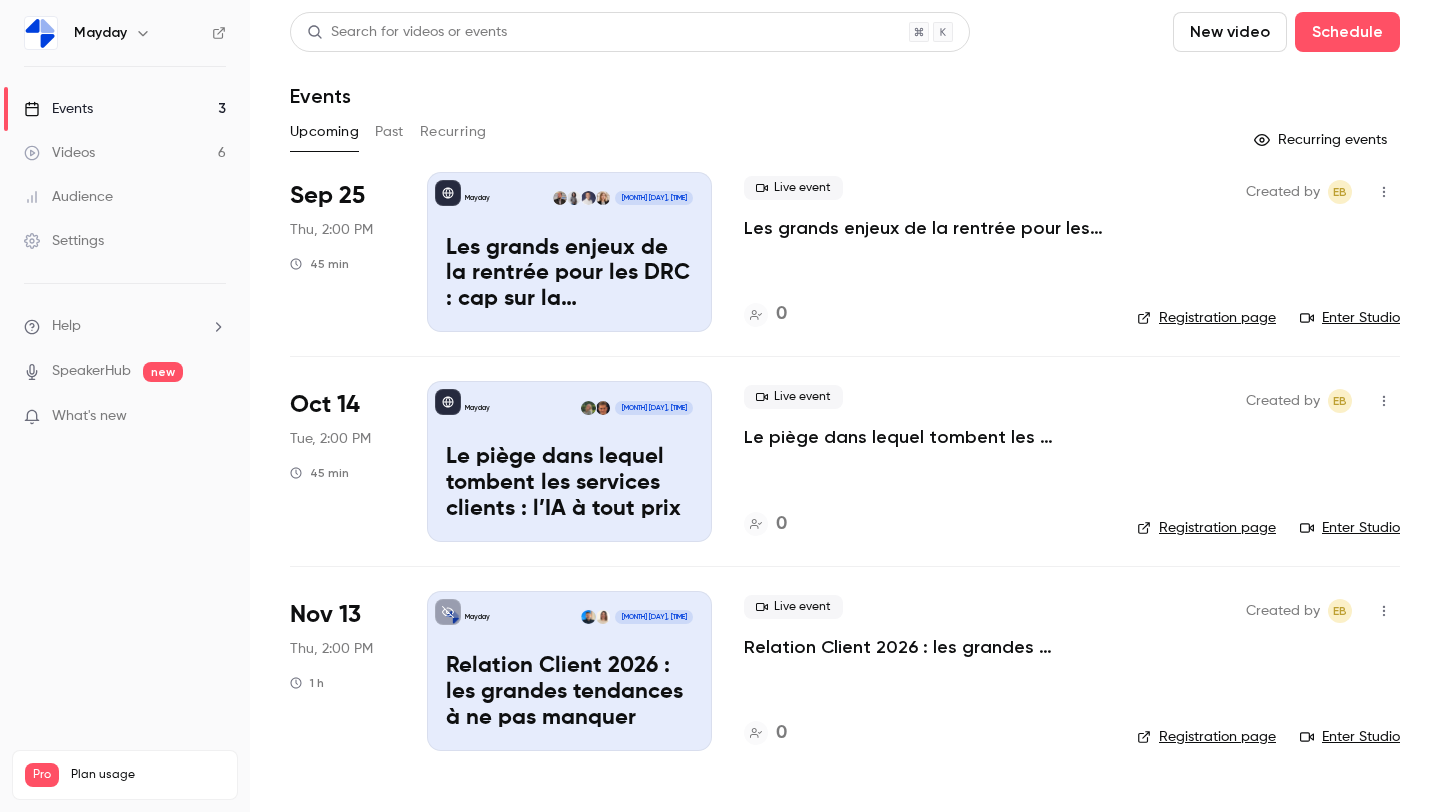 click on "Les grands enjeux de la rentrée pour les DRC : cap sur la performance" at bounding box center [924, 228] 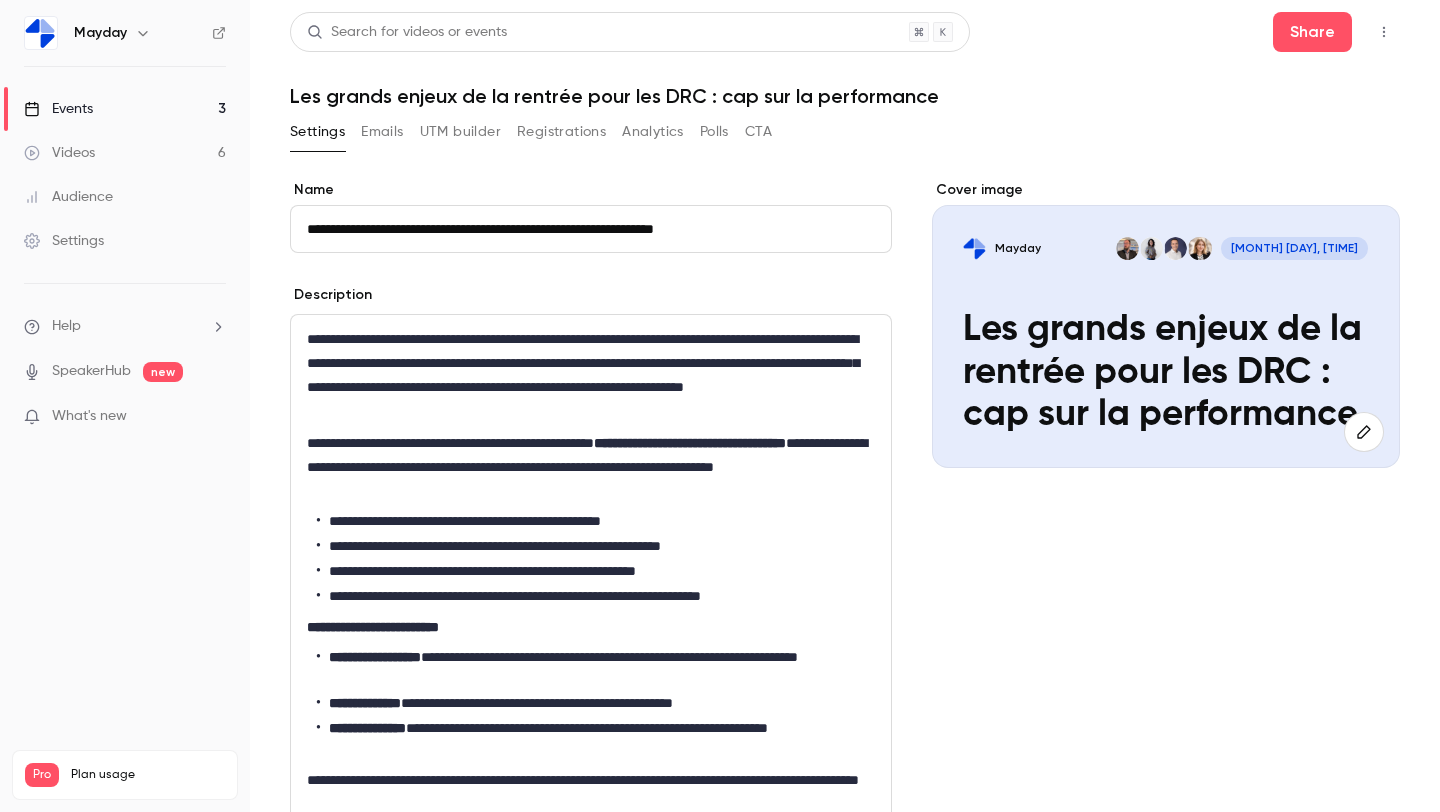 click on "Registrations" at bounding box center (561, 132) 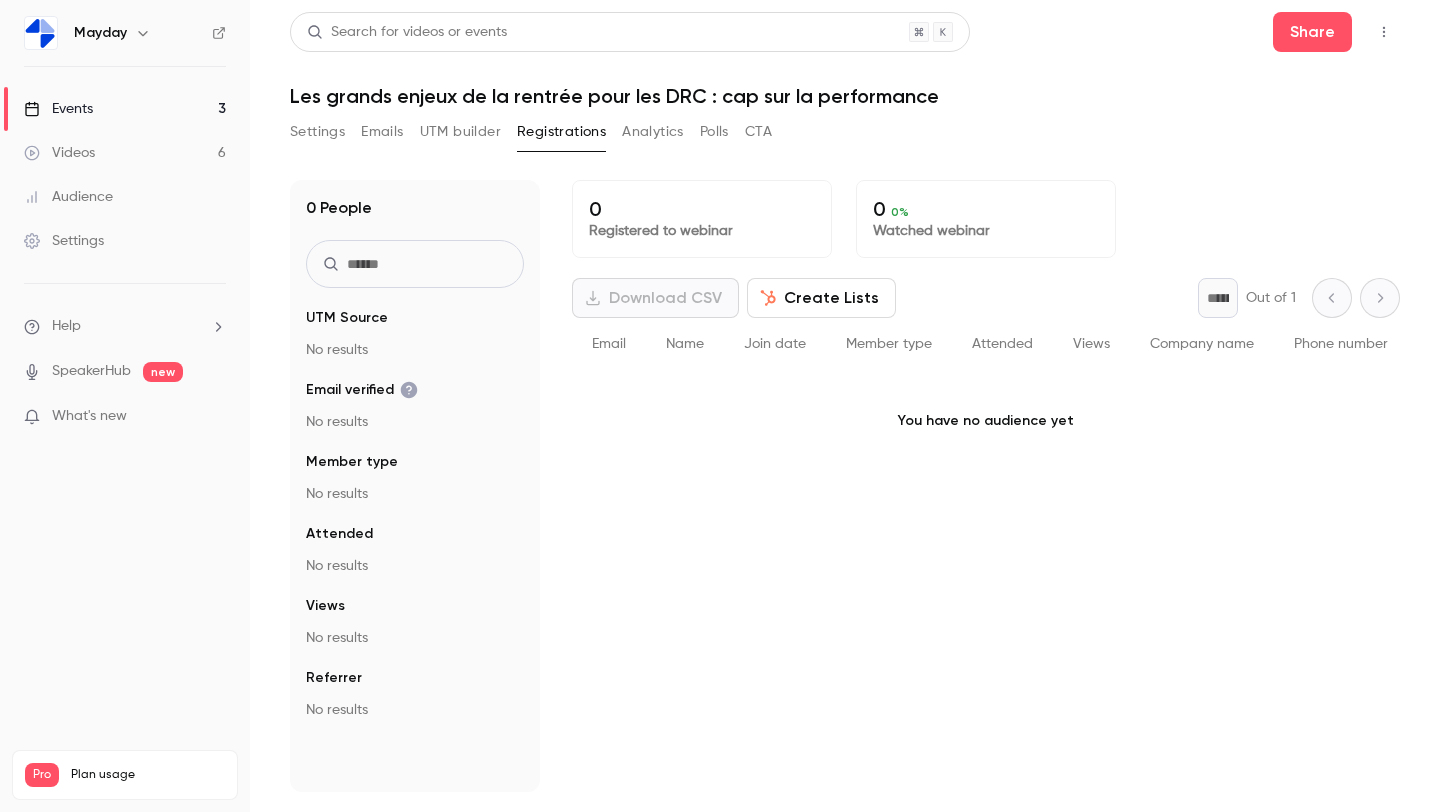 click on "Emails" at bounding box center (382, 132) 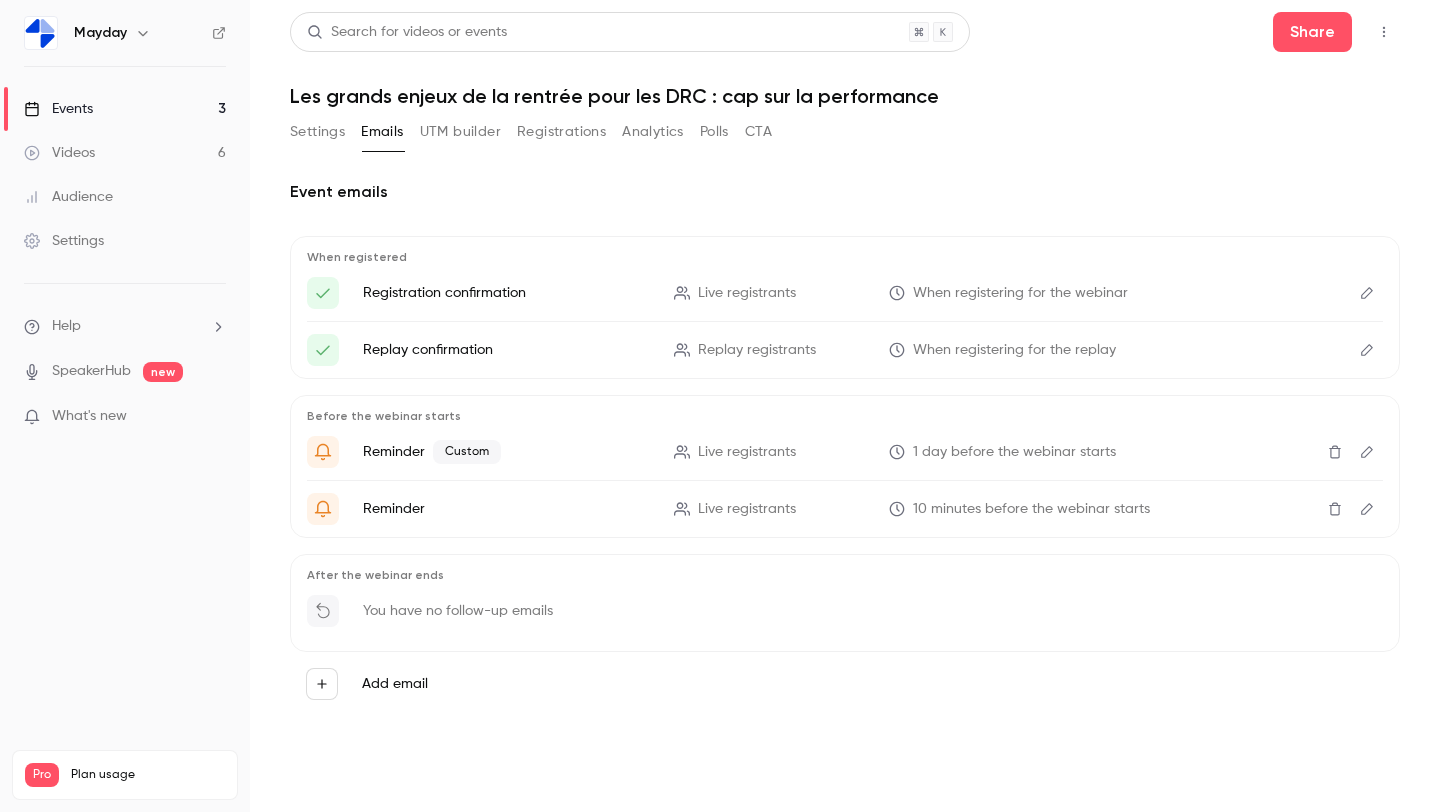click 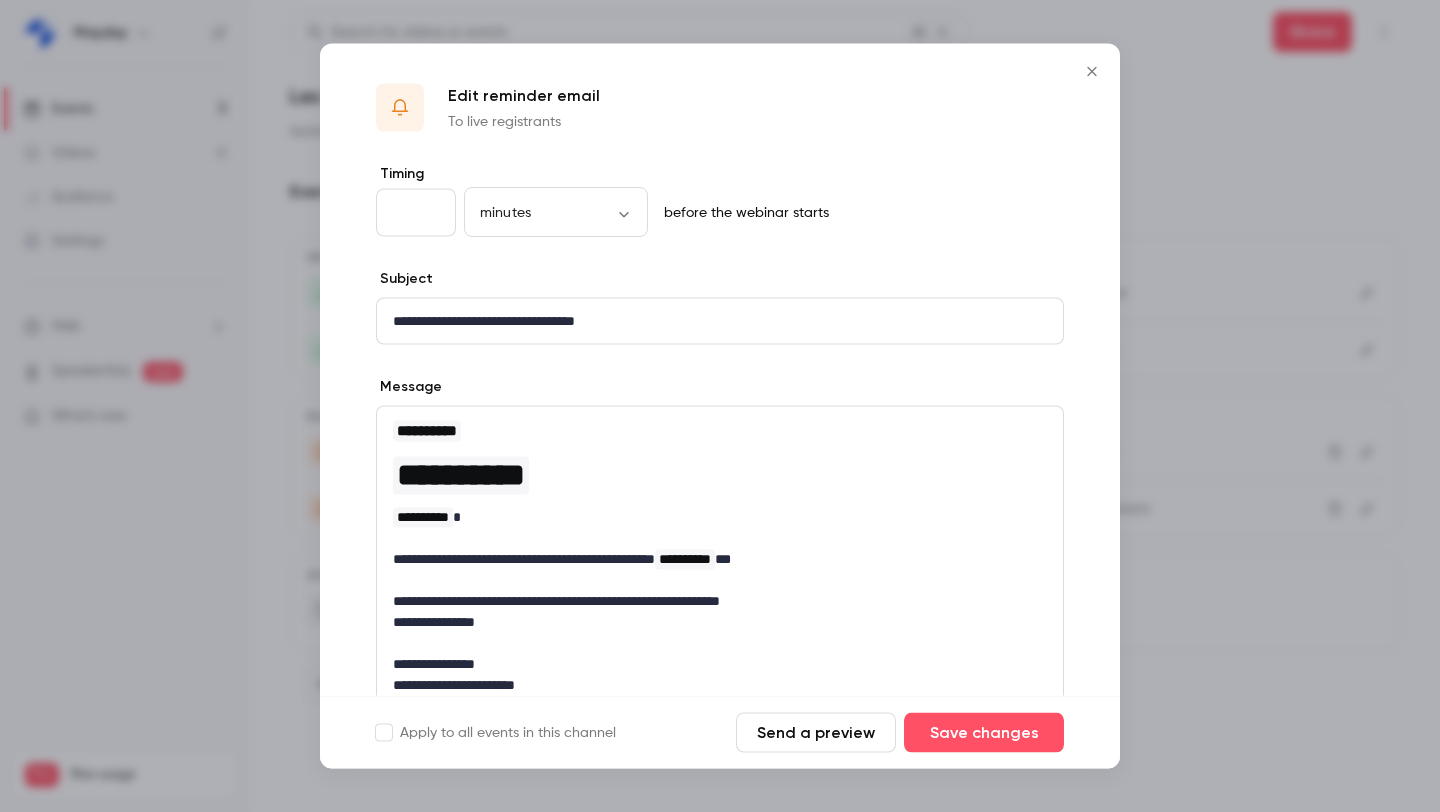 click 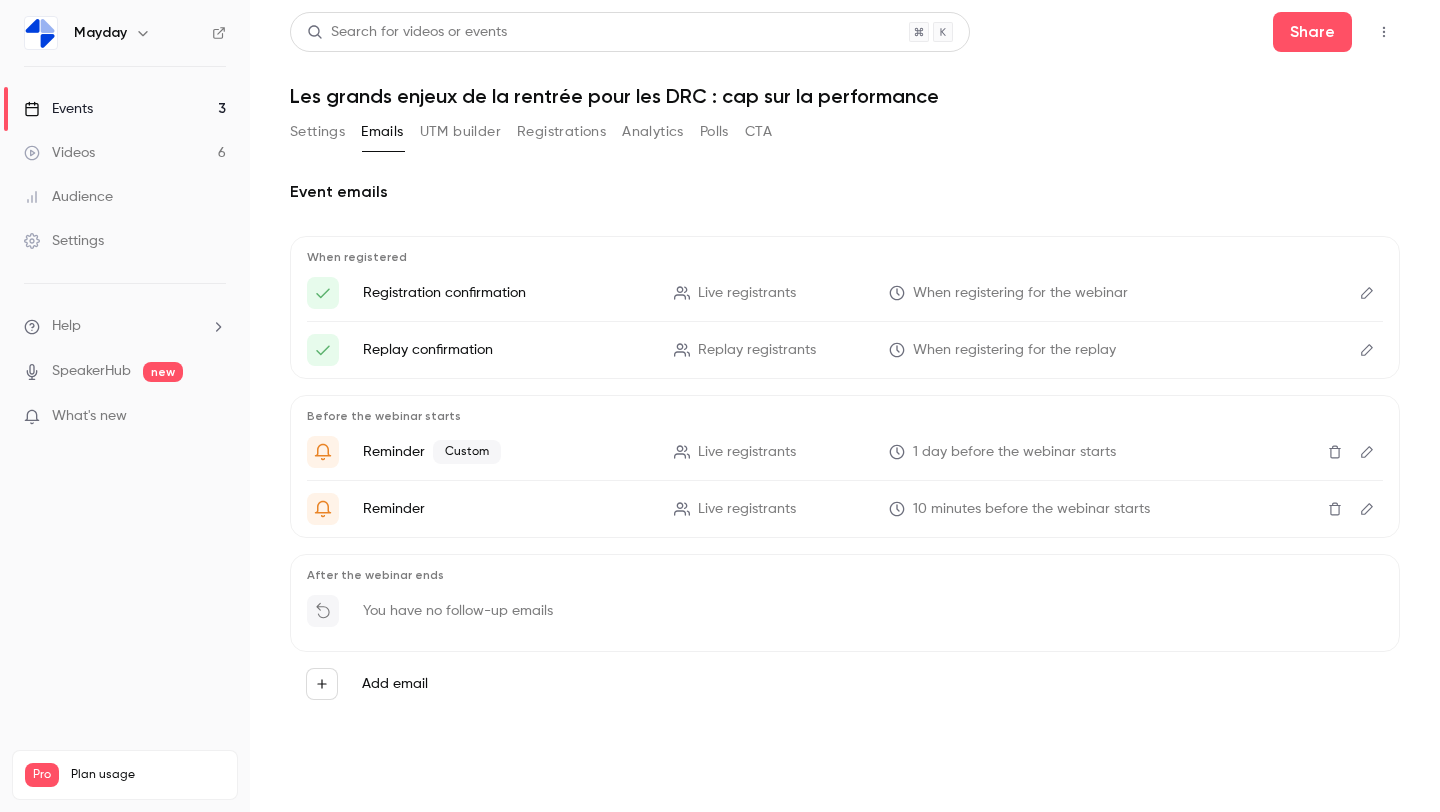 click 